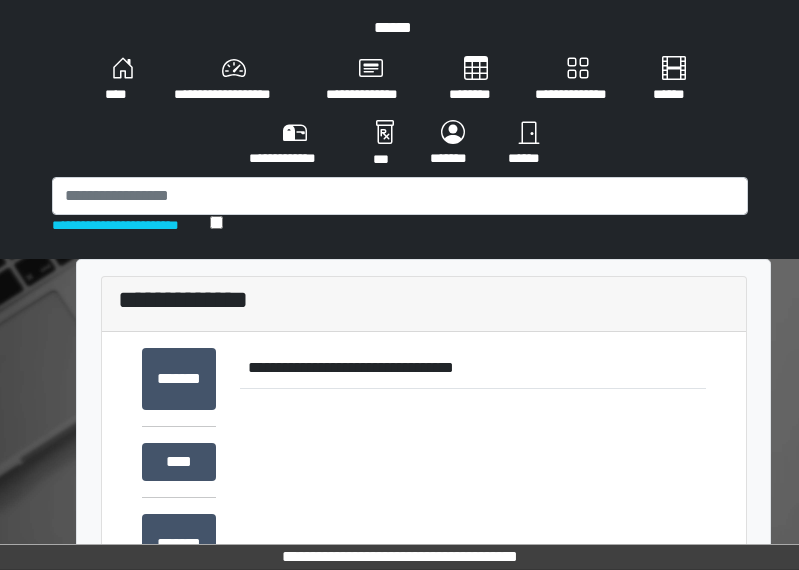 scroll, scrollTop: 0, scrollLeft: 0, axis: both 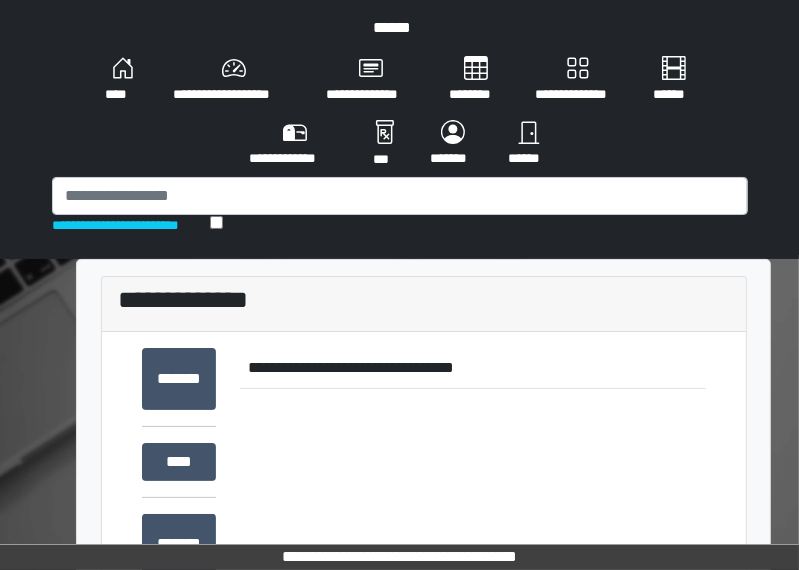 click on "******" at bounding box center (529, 144) 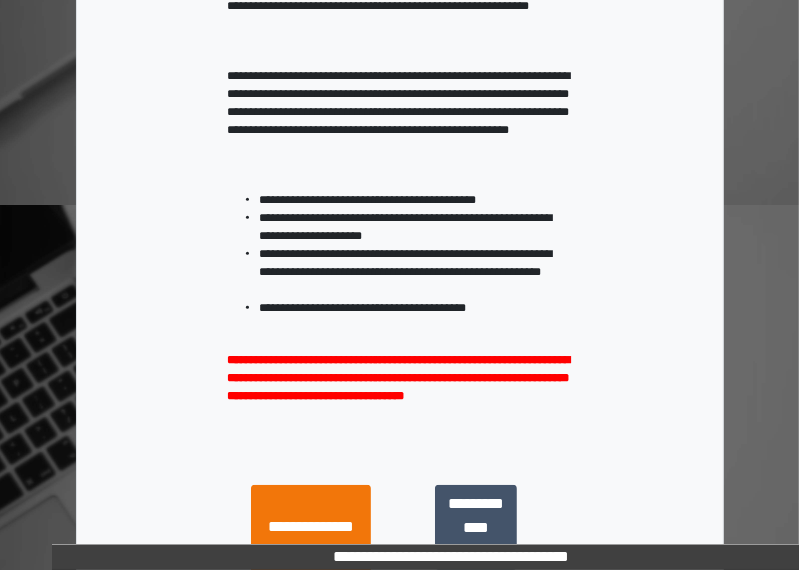 scroll, scrollTop: 400, scrollLeft: 0, axis: vertical 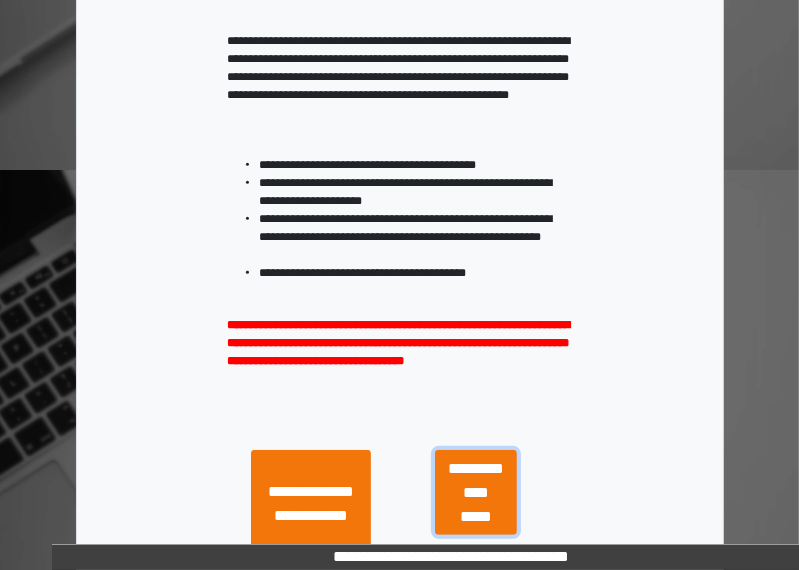 click on "**********" at bounding box center [476, 493] 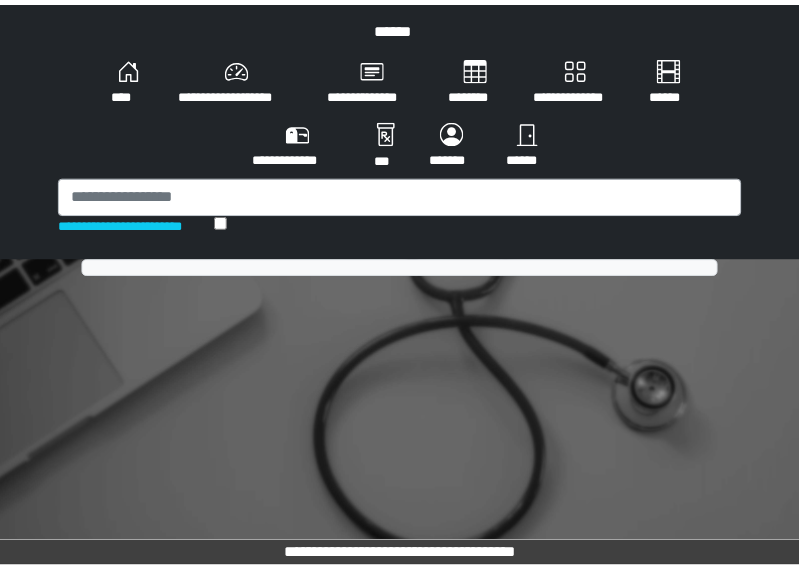 scroll, scrollTop: 0, scrollLeft: 0, axis: both 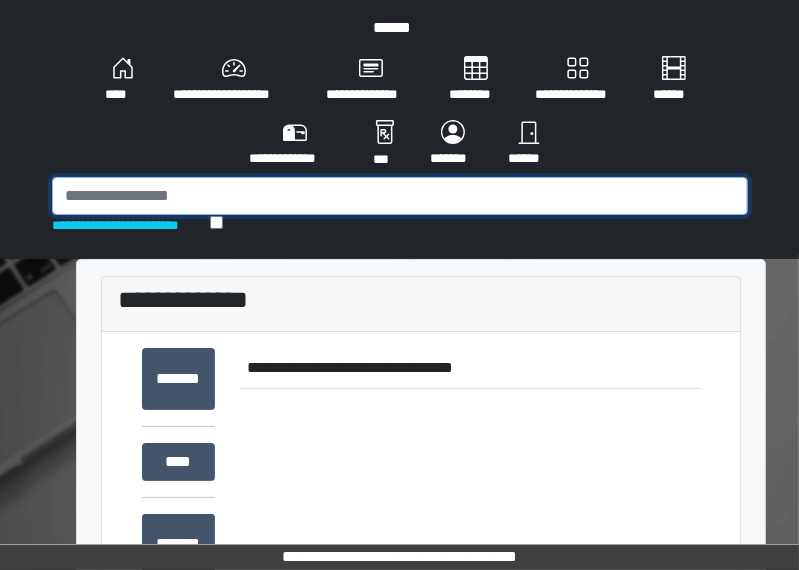 click at bounding box center [400, 196] 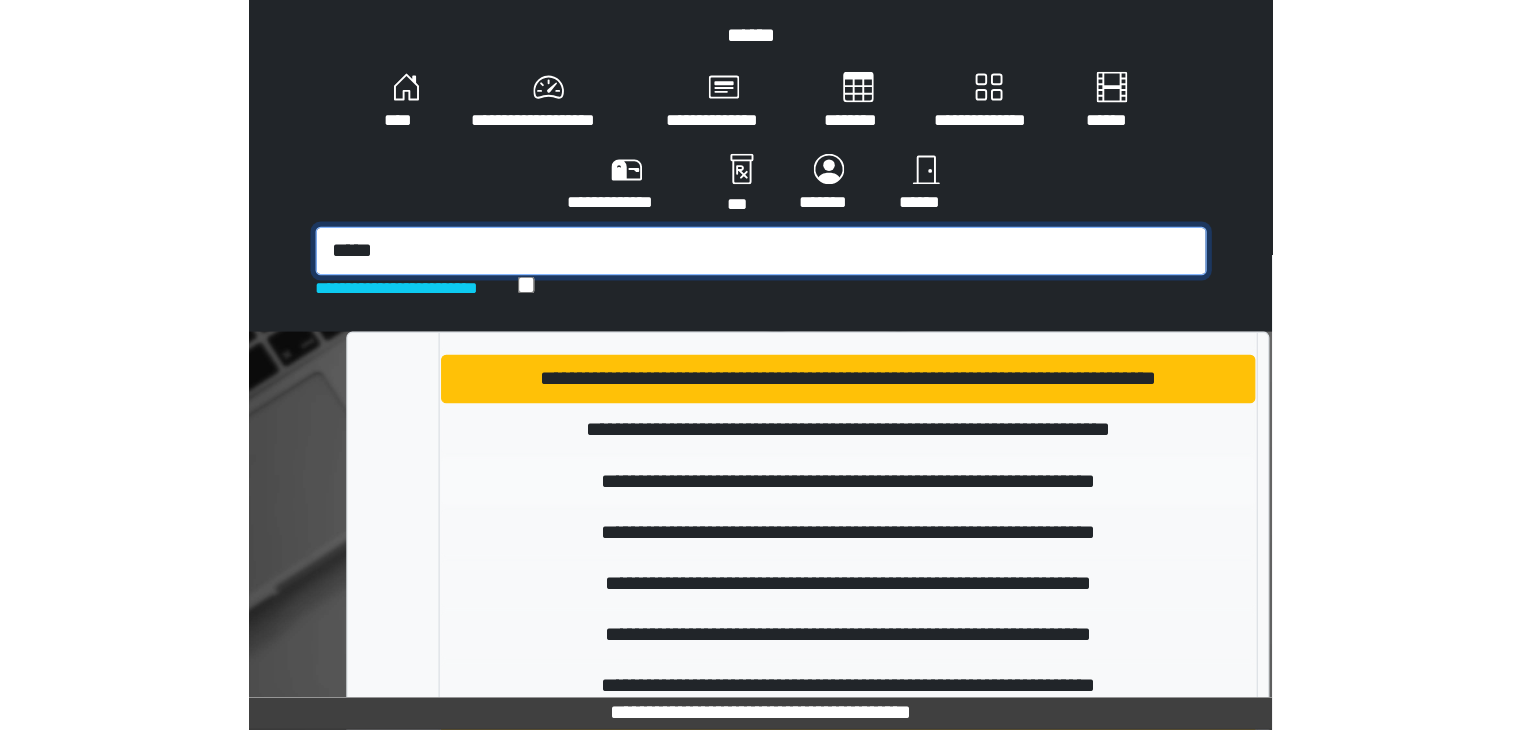 scroll, scrollTop: 300, scrollLeft: 0, axis: vertical 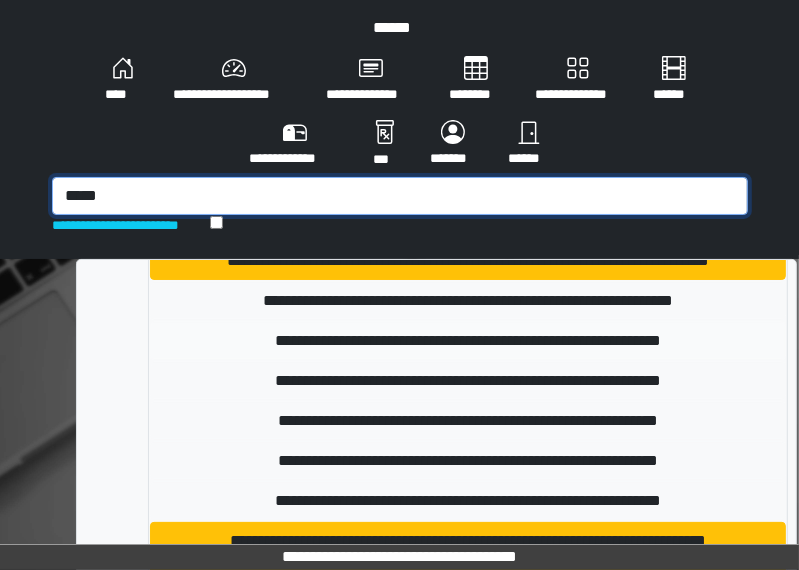 type on "*****" 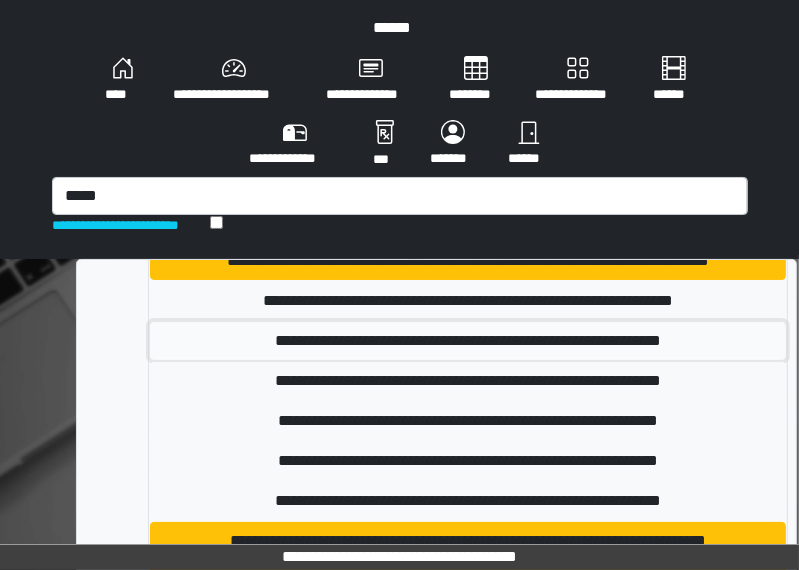 click on "**********" at bounding box center [468, 341] 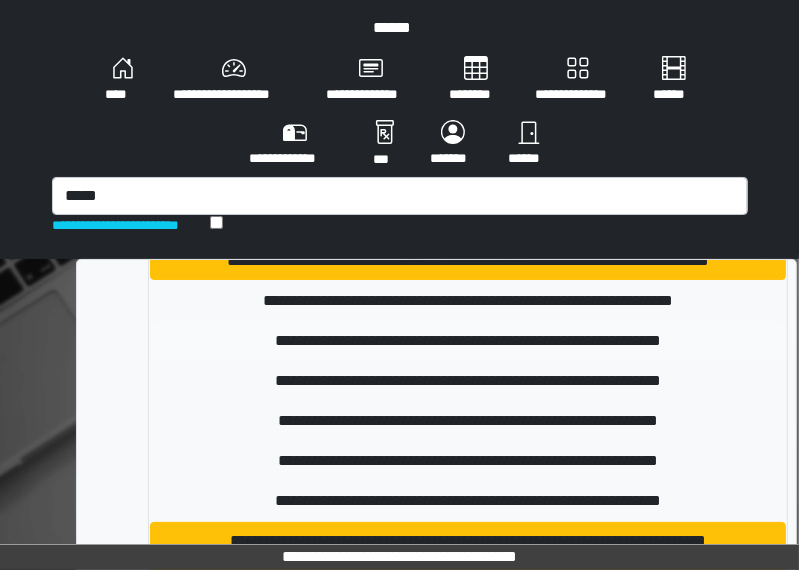 type 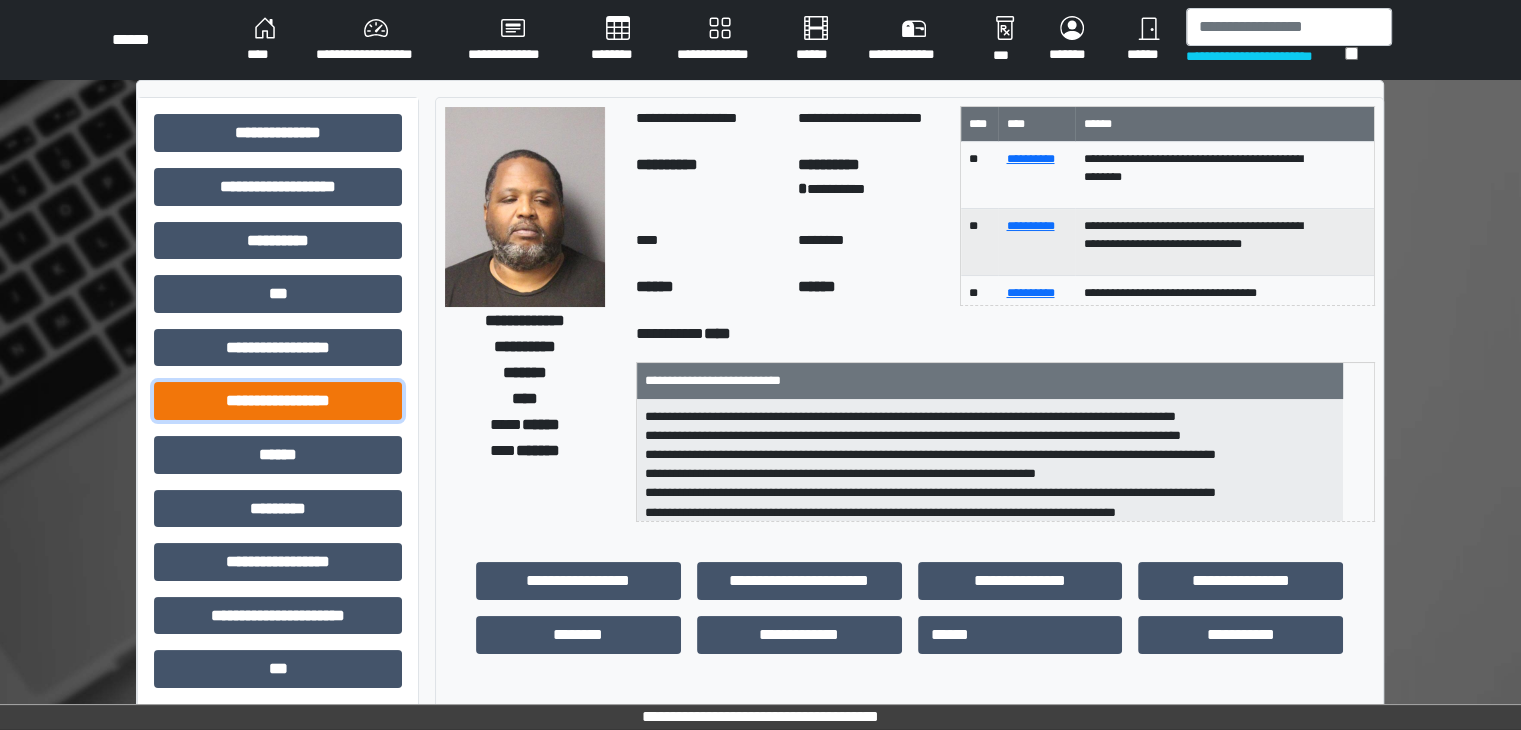 click on "**********" at bounding box center (278, 401) 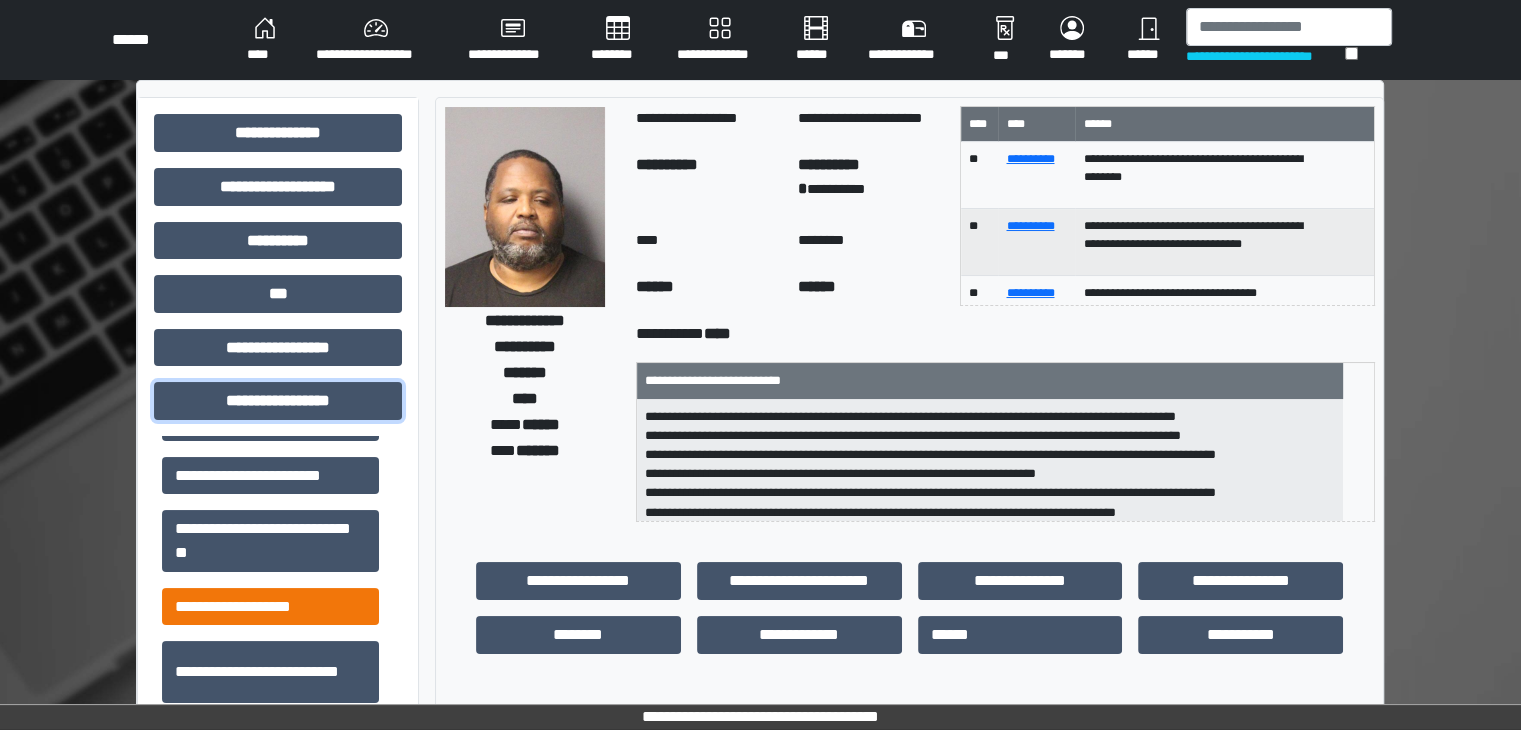 scroll, scrollTop: 1313, scrollLeft: 0, axis: vertical 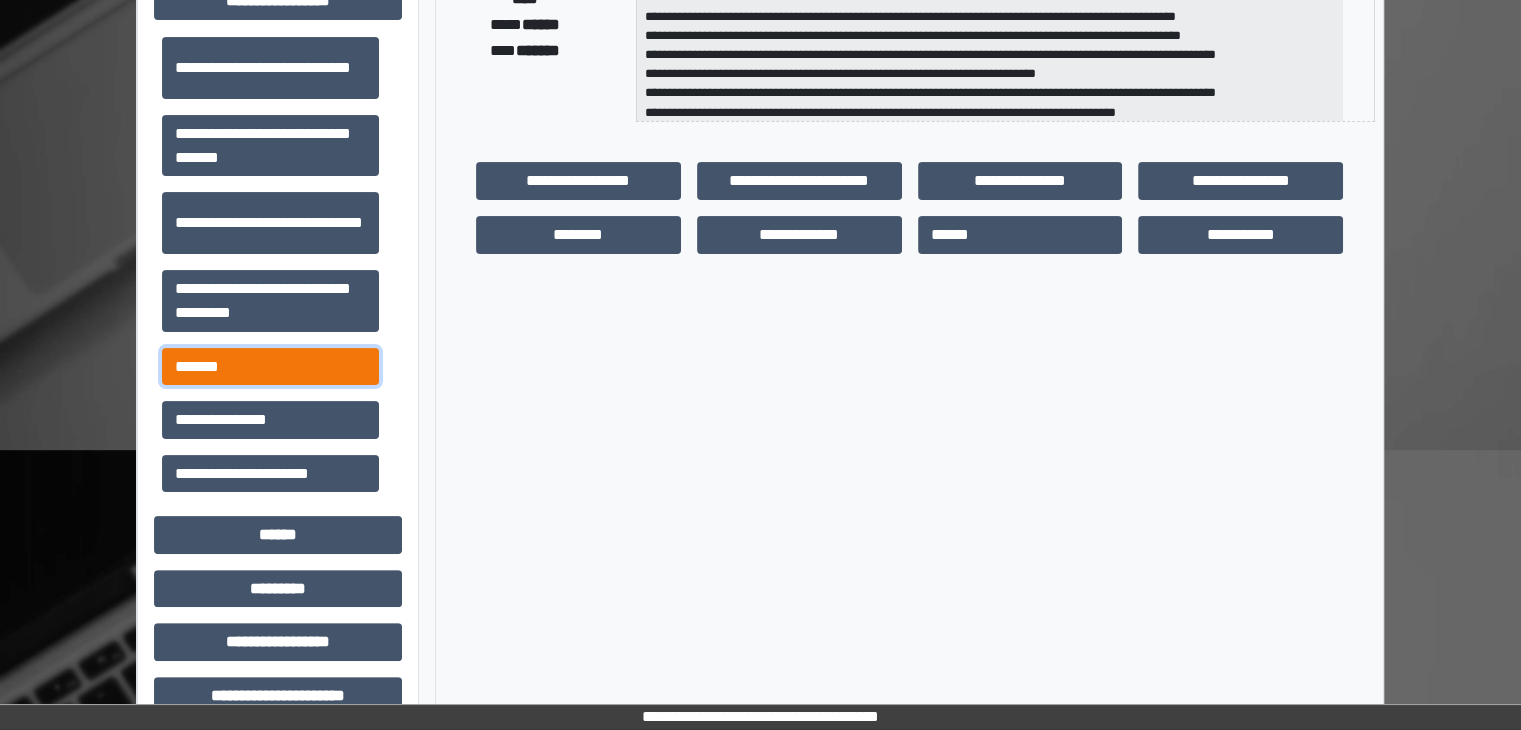 click on "*******" at bounding box center [270, 367] 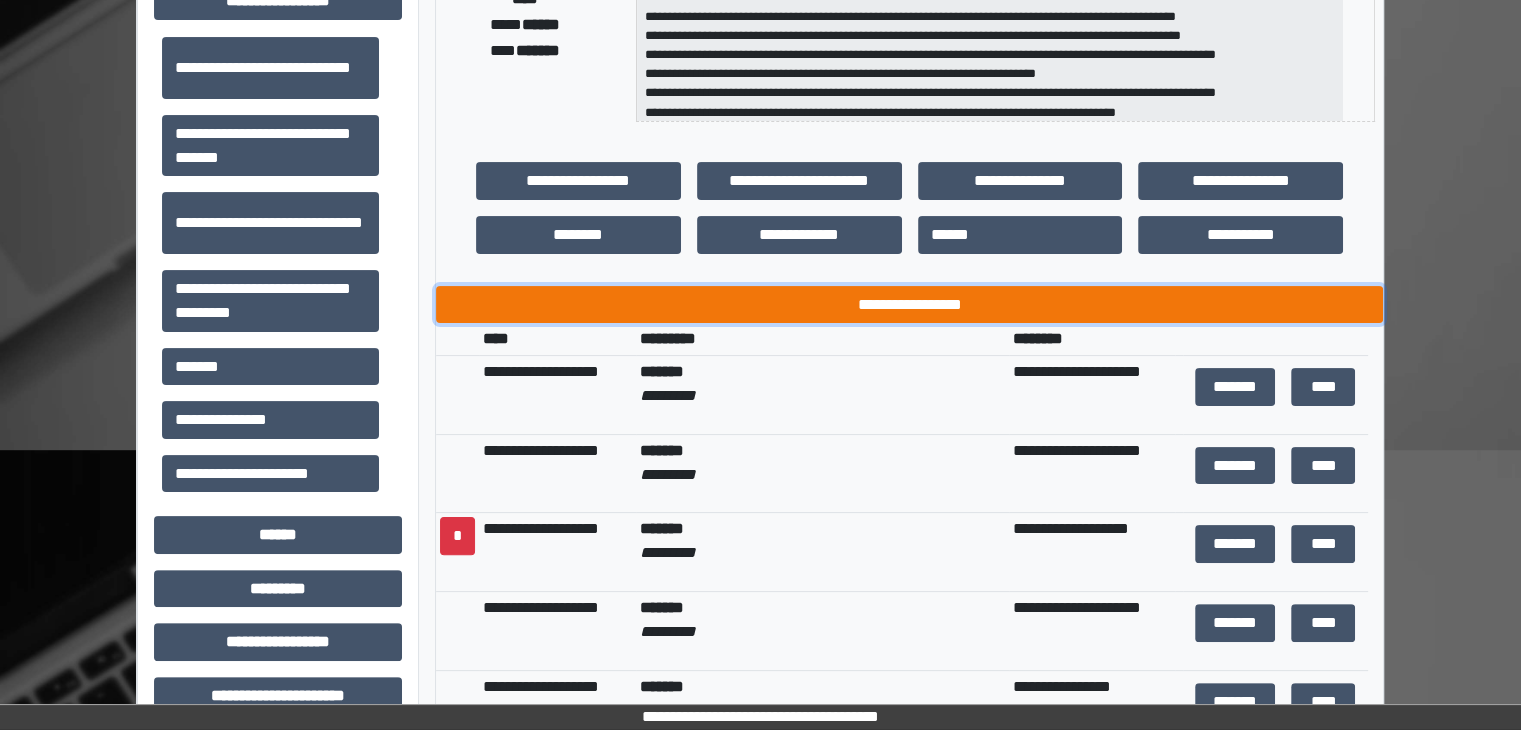 click on "**********" at bounding box center [909, 305] 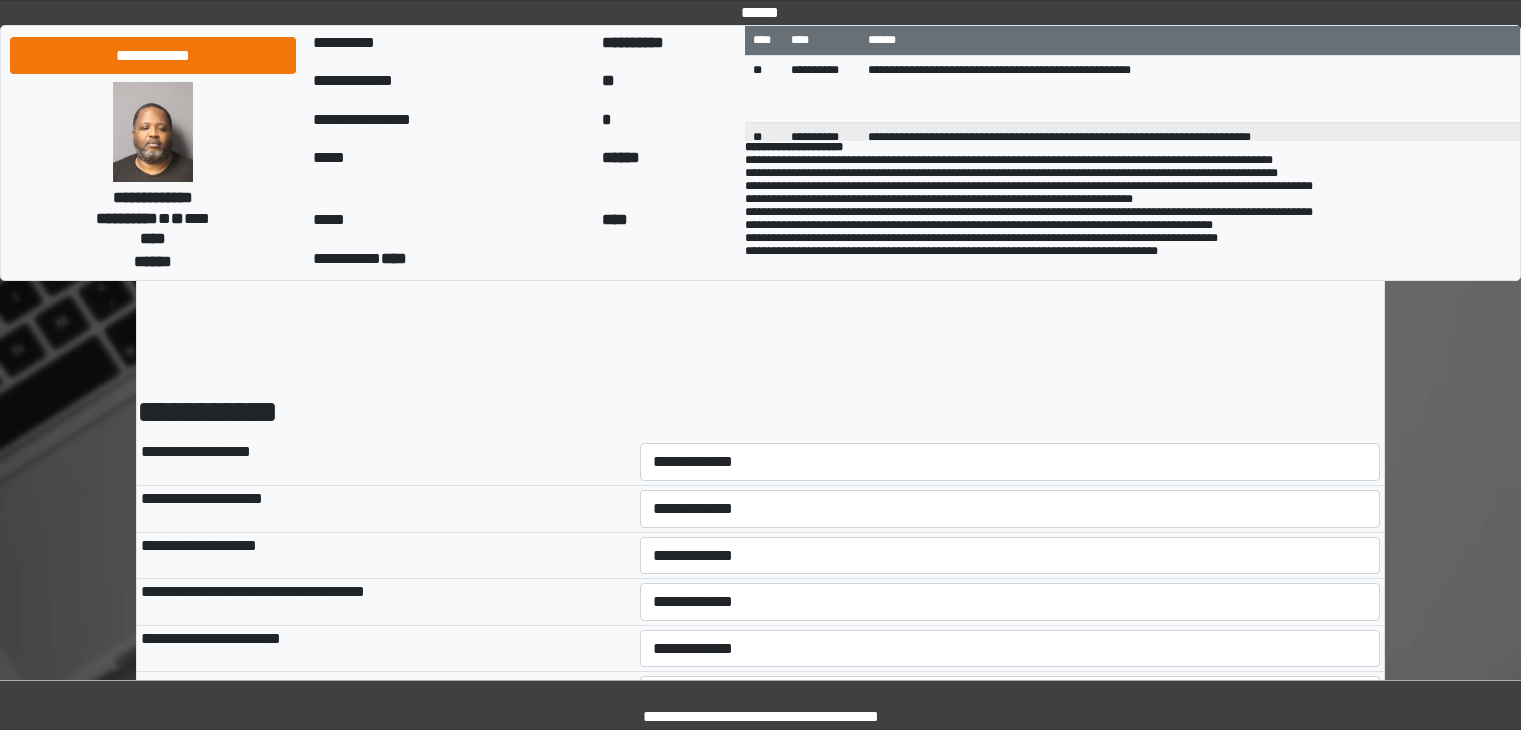 scroll, scrollTop: 0, scrollLeft: 0, axis: both 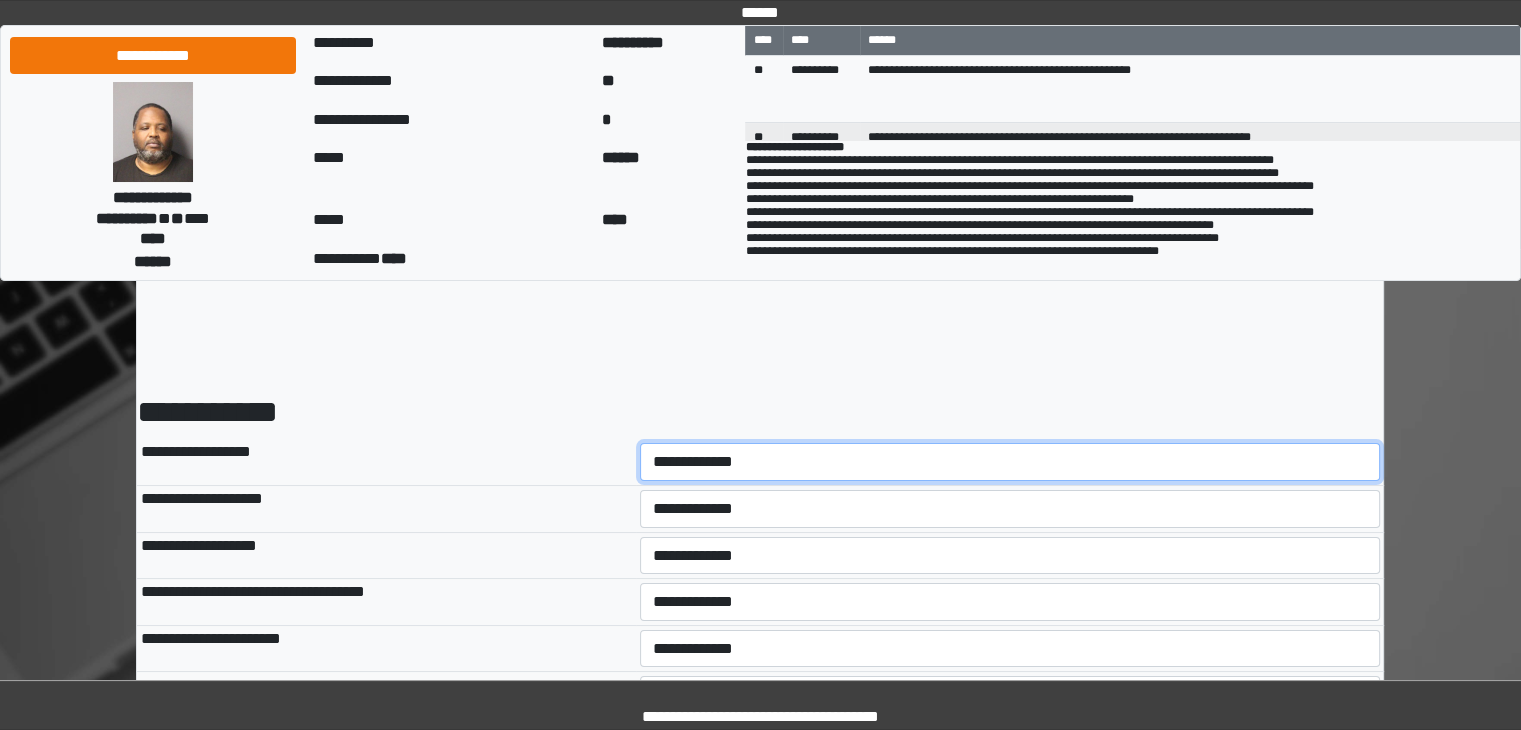 click on "**********" at bounding box center (1010, 462) 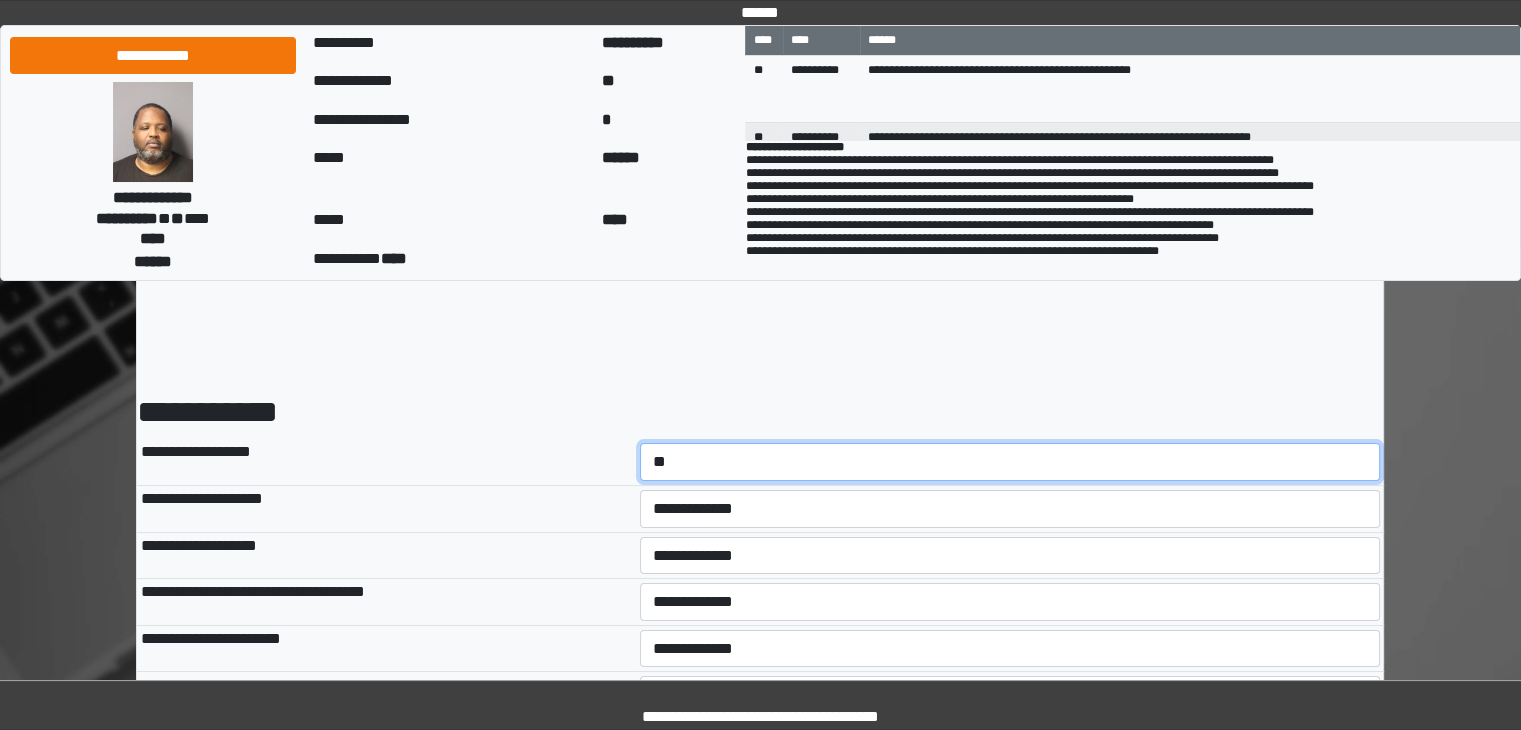 click on "**********" at bounding box center (1010, 462) 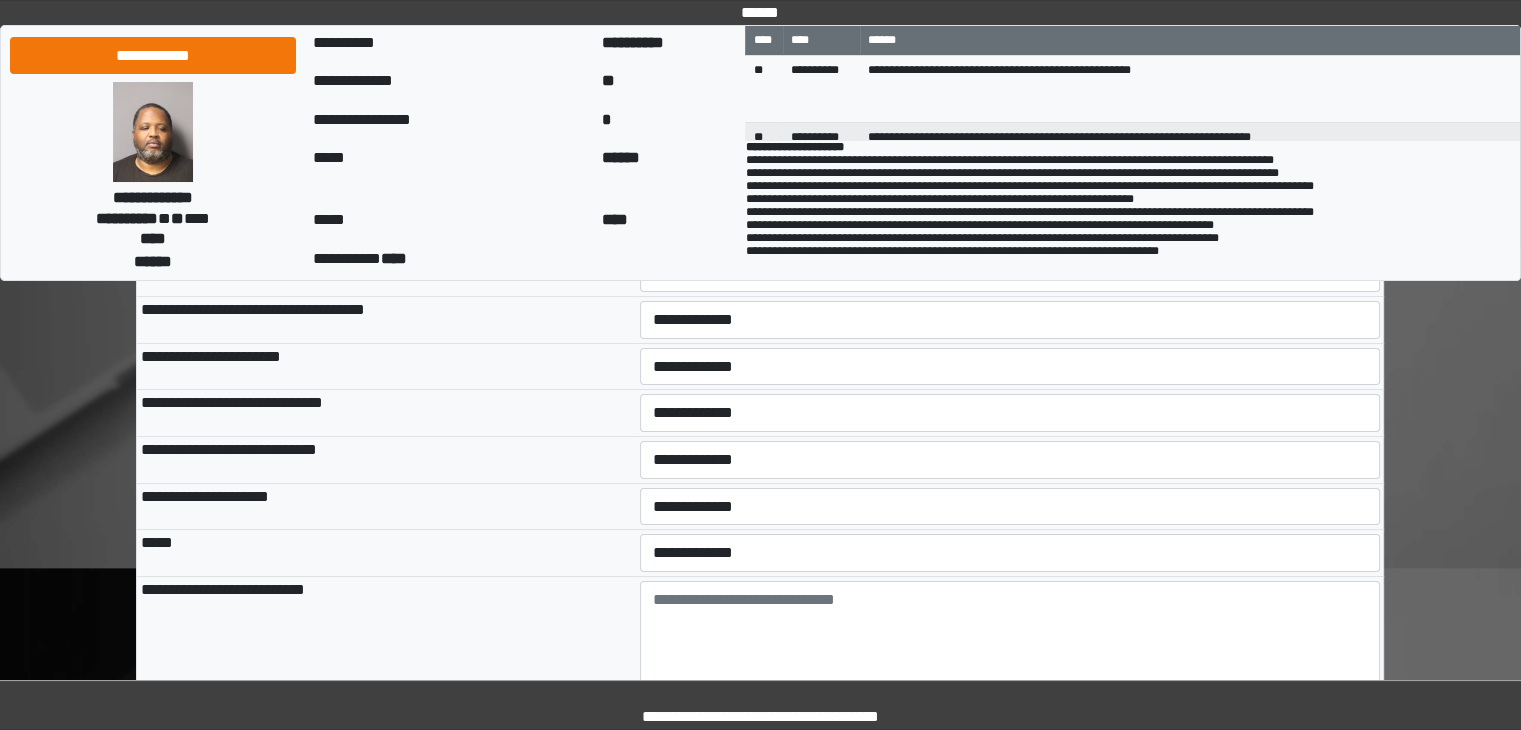 scroll, scrollTop: 400, scrollLeft: 0, axis: vertical 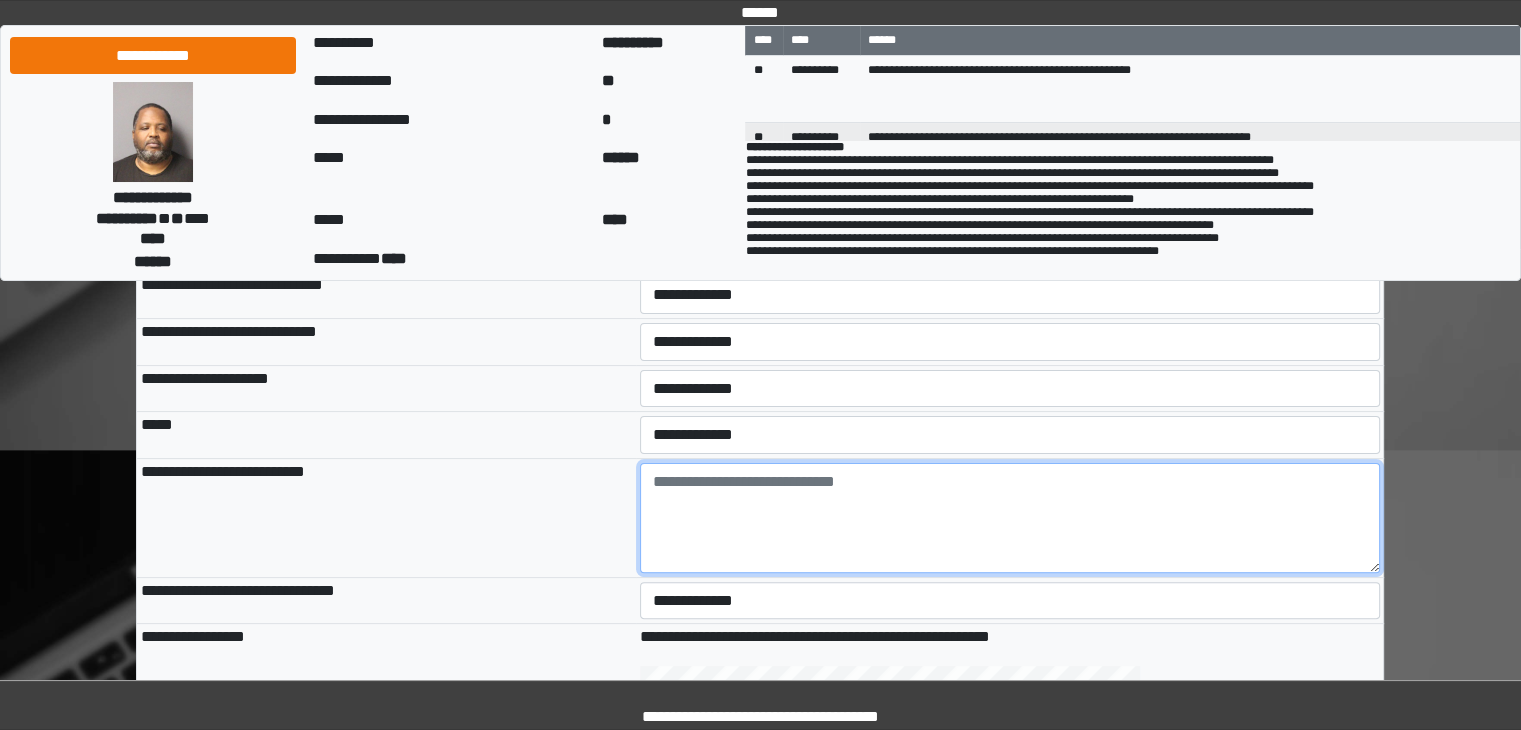 click at bounding box center (1010, 518) 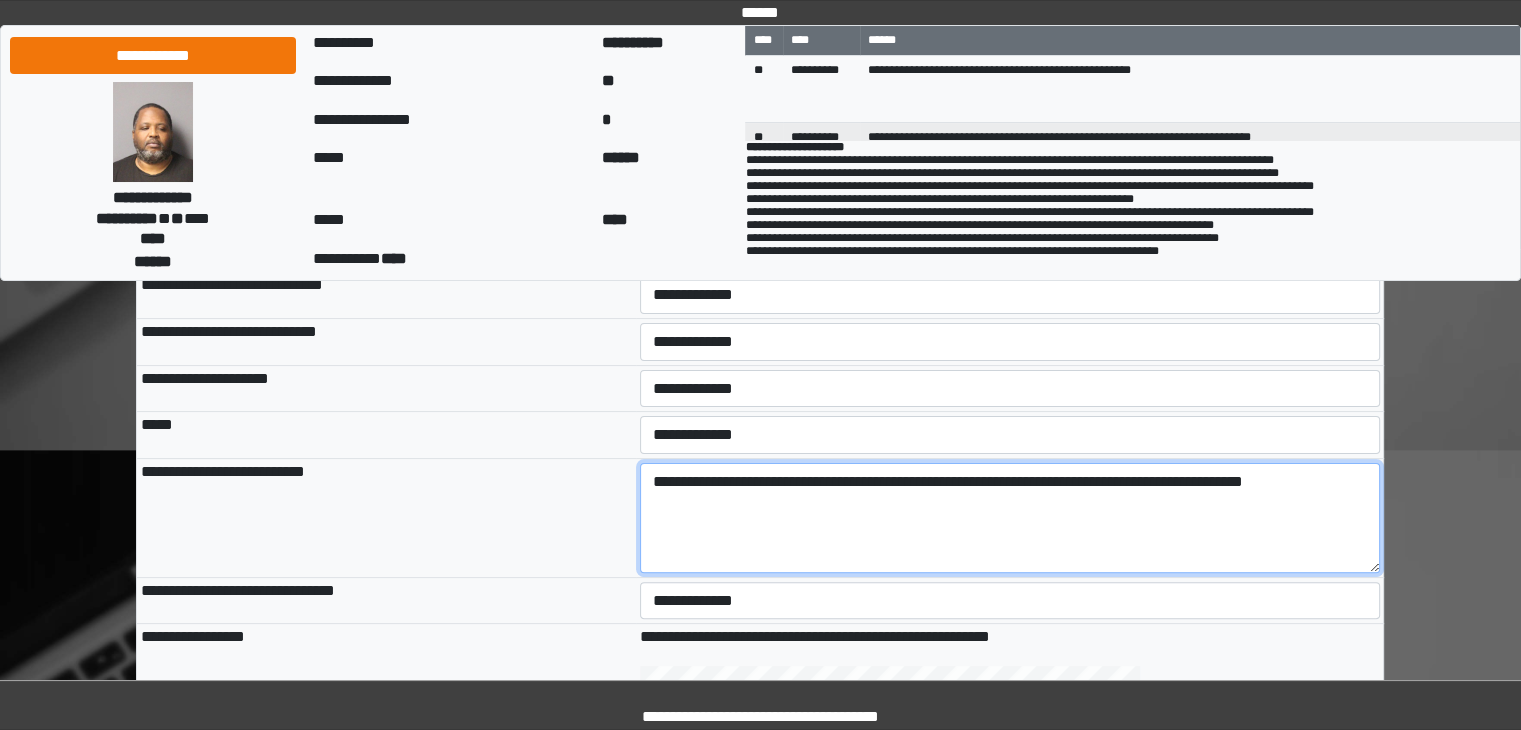 click on "**********" at bounding box center [1010, 518] 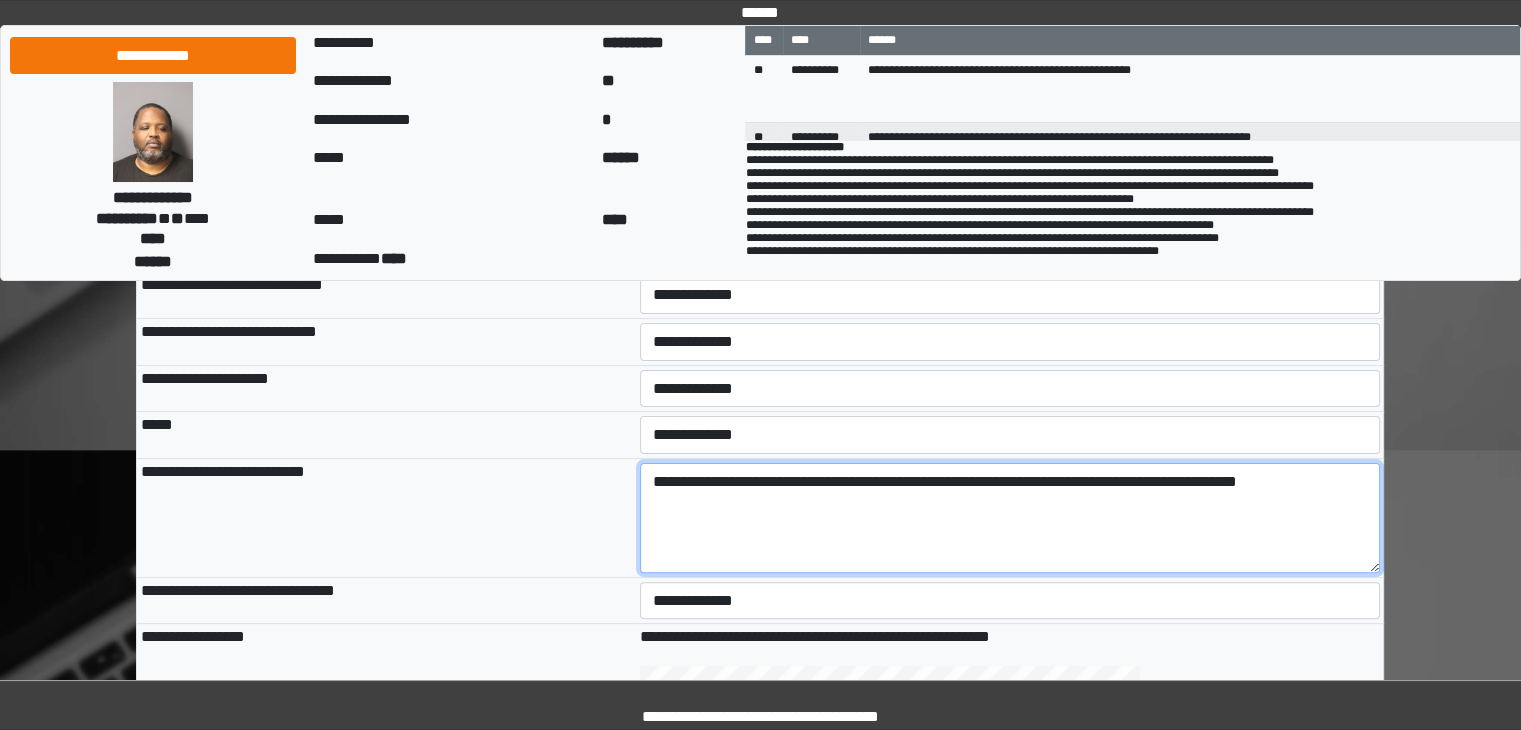 click on "**********" at bounding box center (1010, 518) 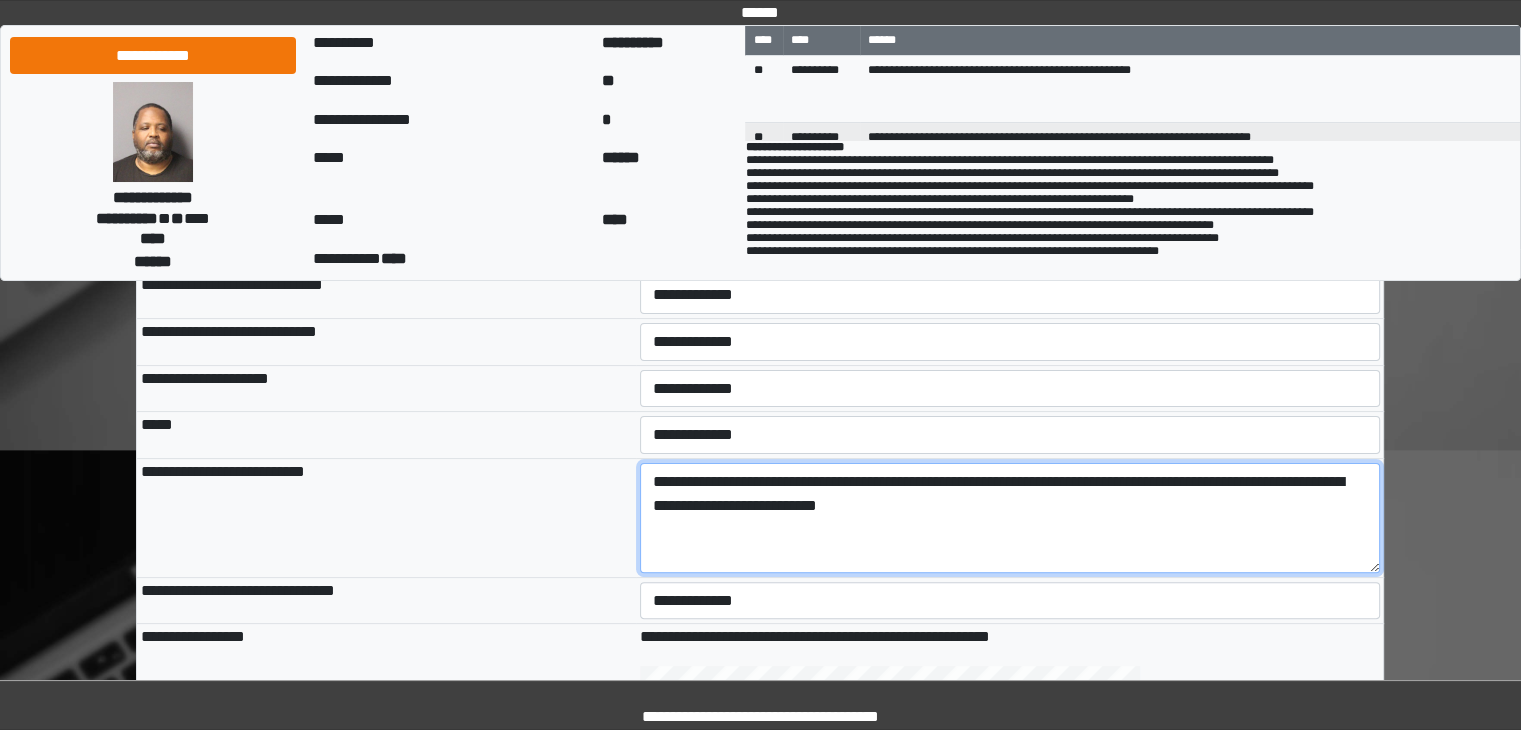 drag, startPoint x: 995, startPoint y: 510, endPoint x: 1011, endPoint y: 548, distance: 41.231056 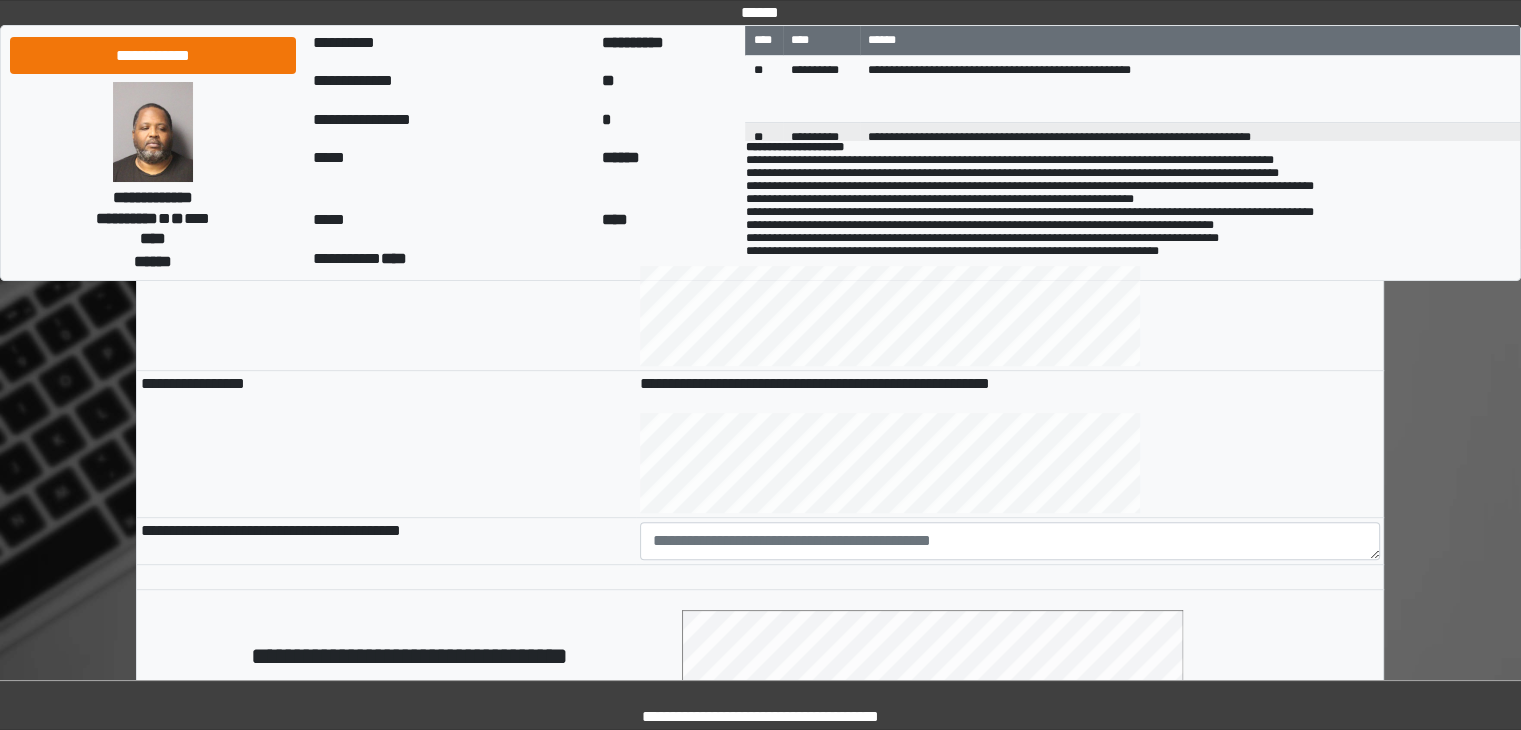 scroll, scrollTop: 600, scrollLeft: 0, axis: vertical 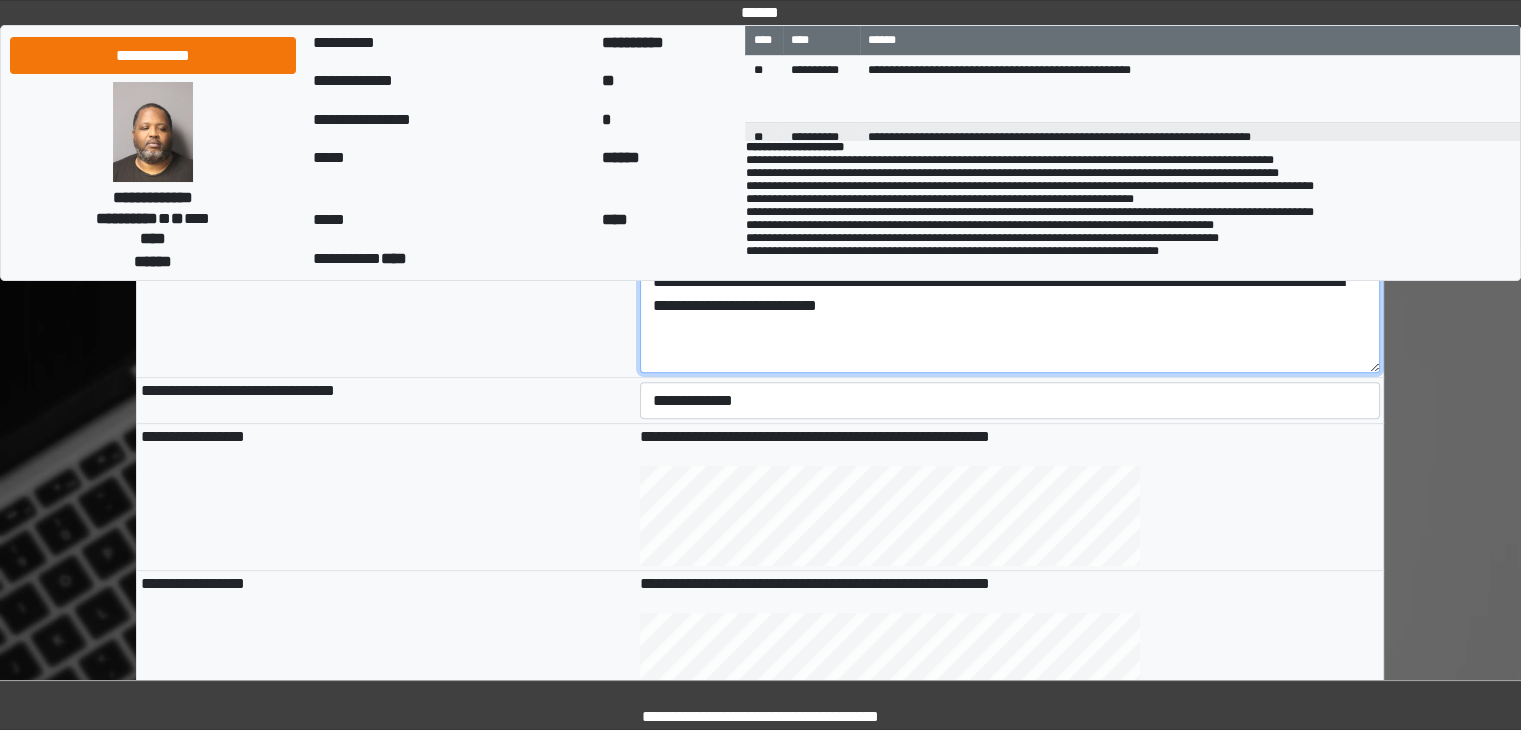 type on "**********" 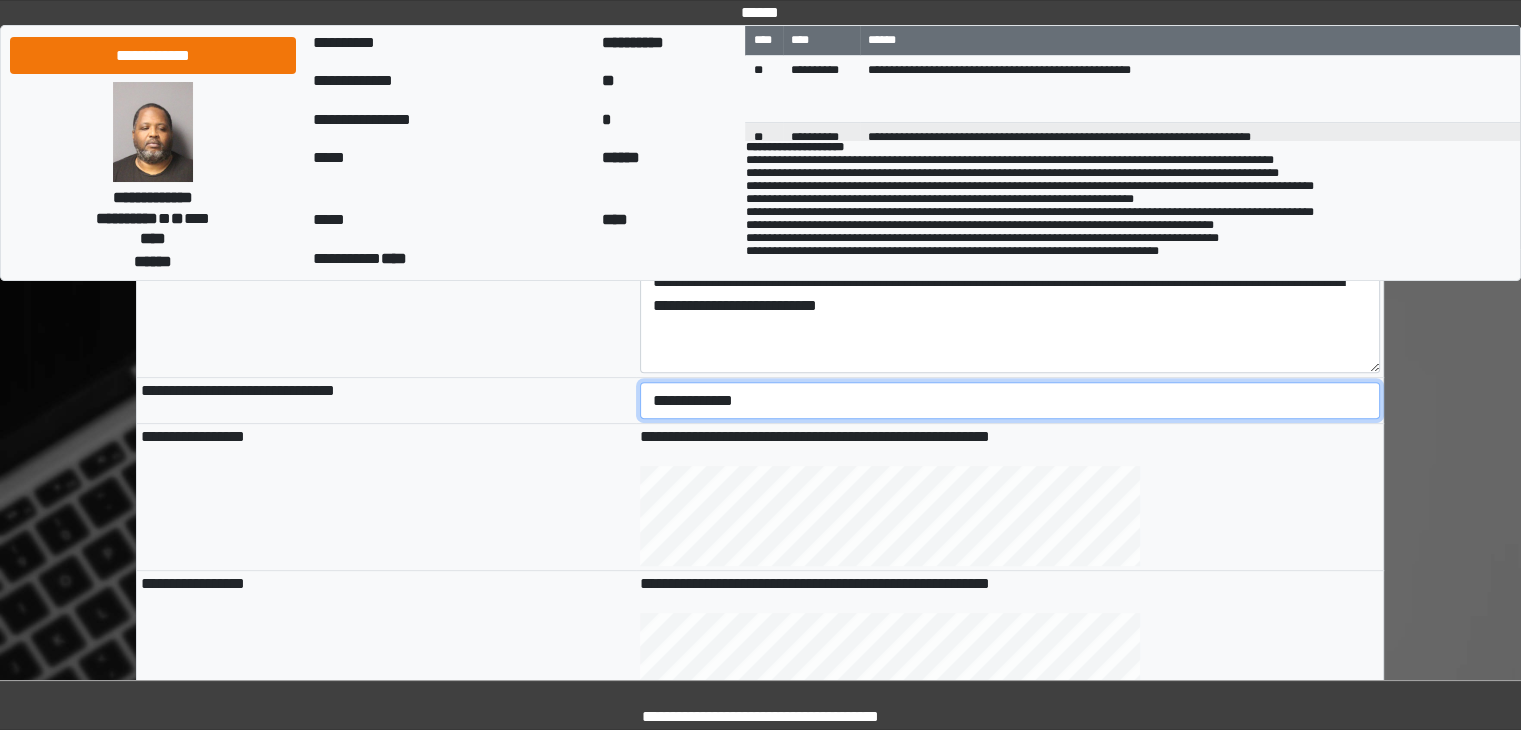 click on "**********" at bounding box center (1010, 401) 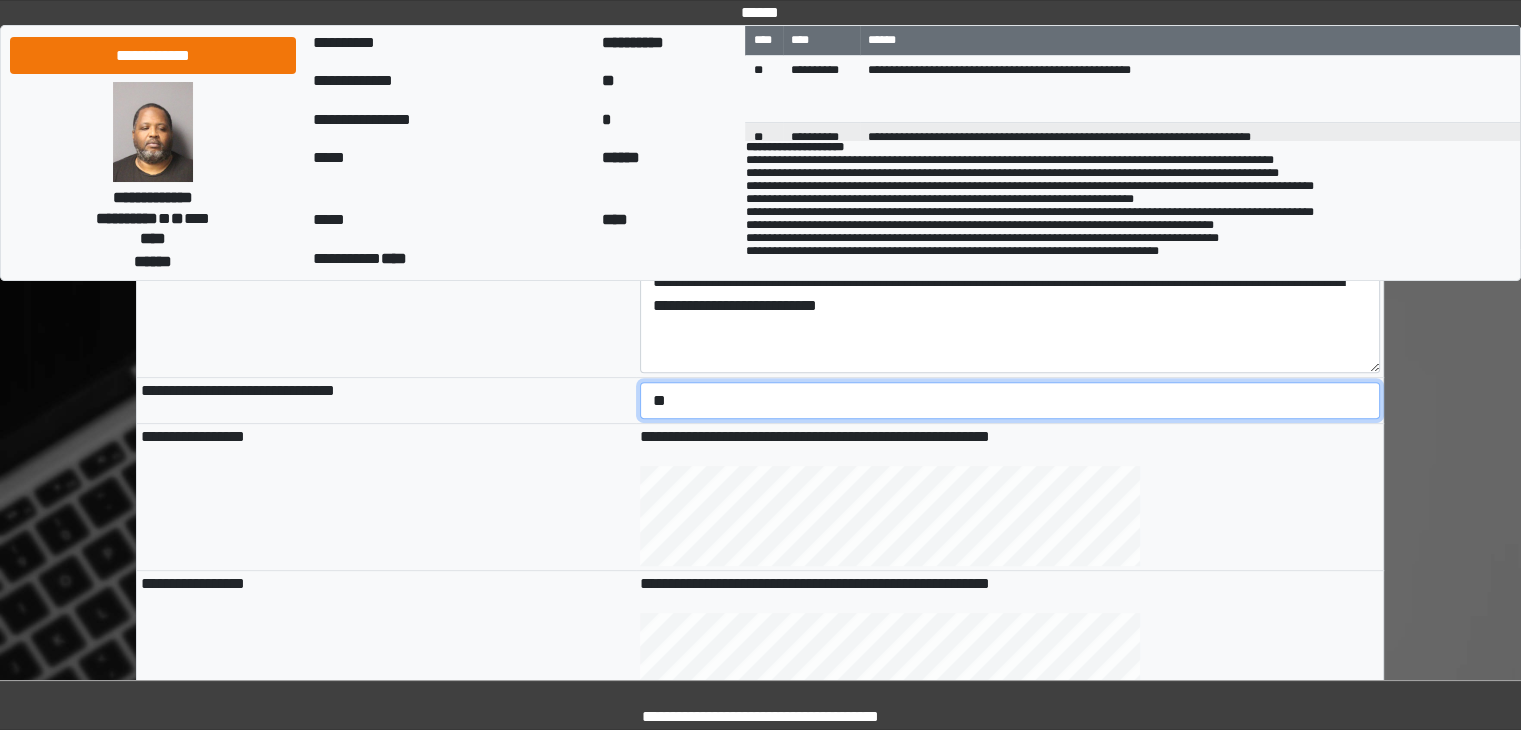 click on "**********" at bounding box center (1010, 401) 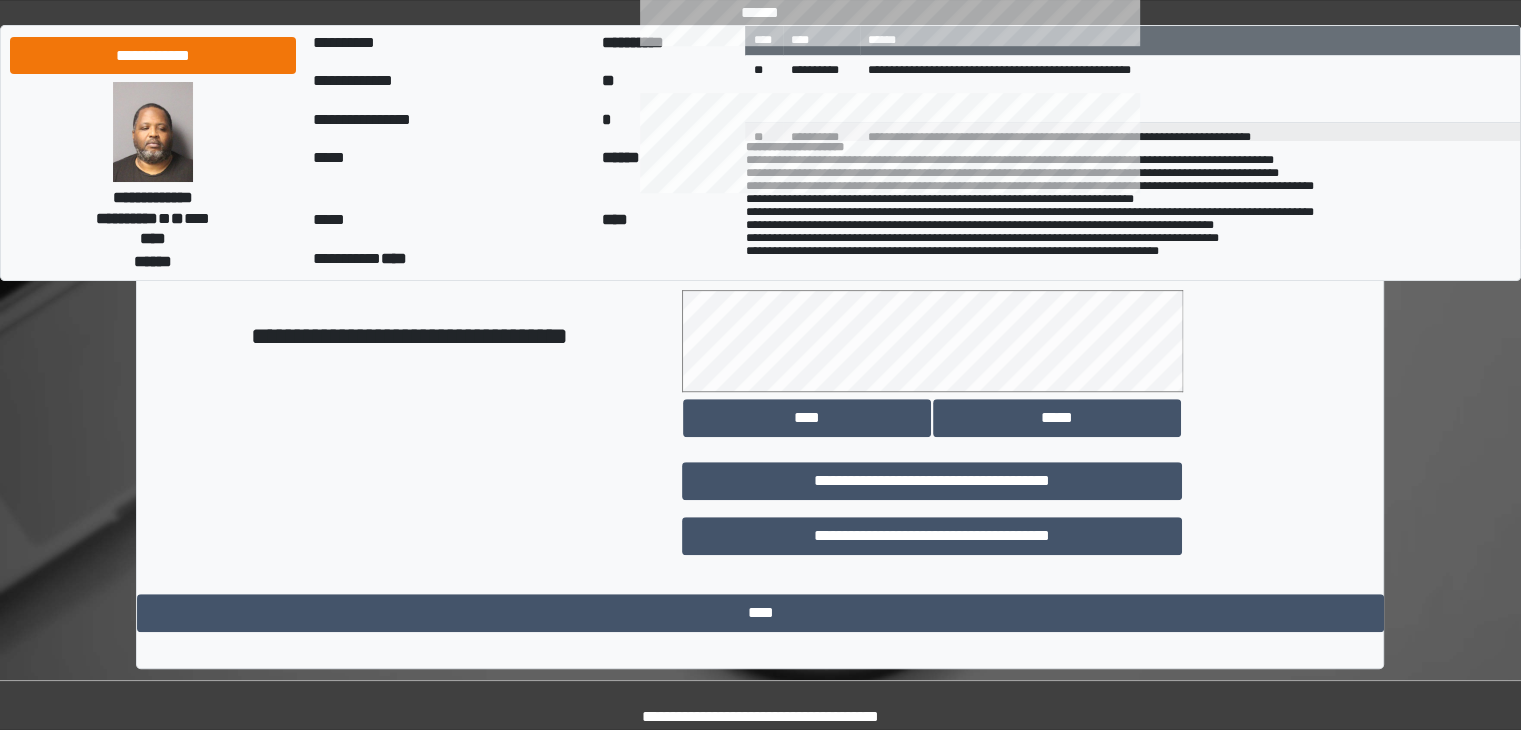 scroll, scrollTop: 1124, scrollLeft: 0, axis: vertical 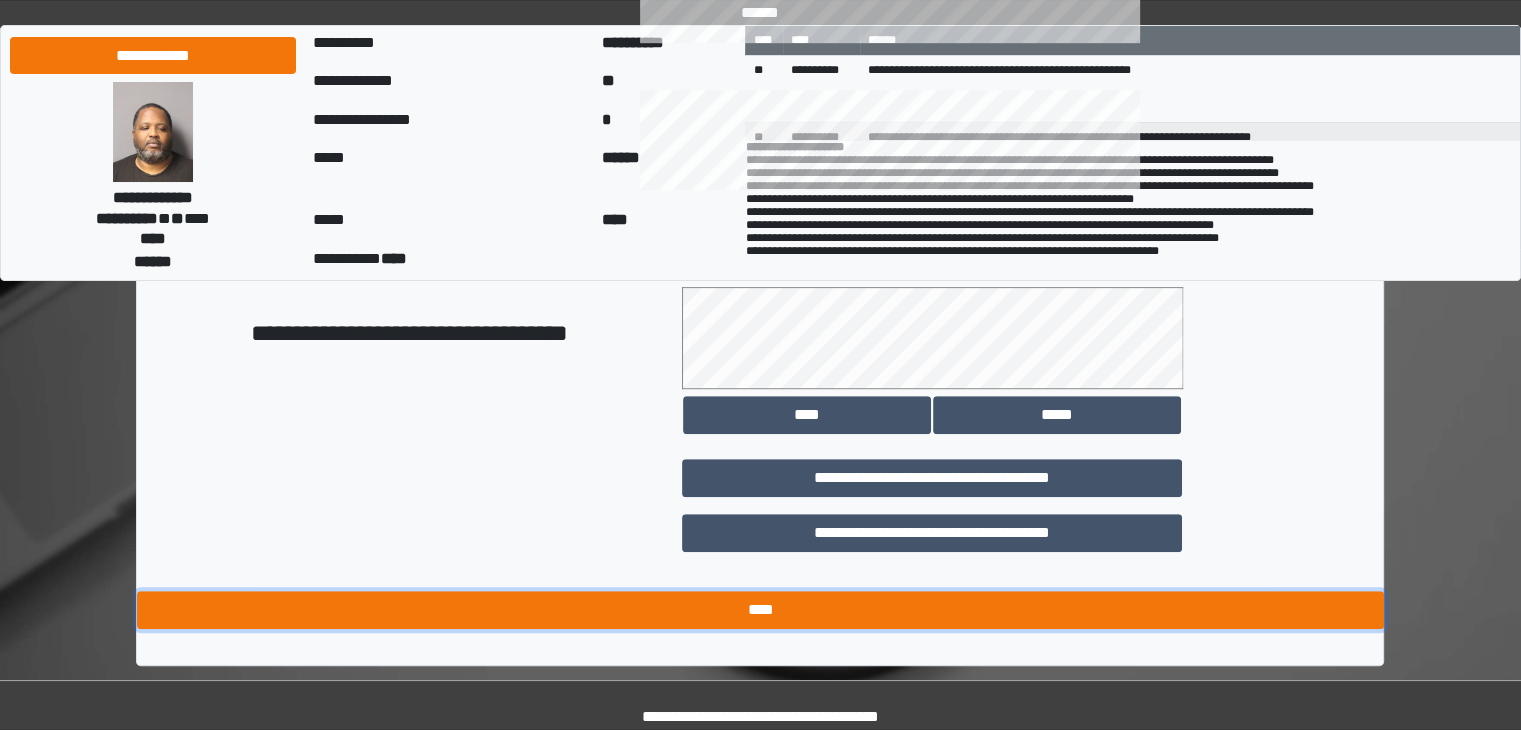 click on "****" at bounding box center [760, 610] 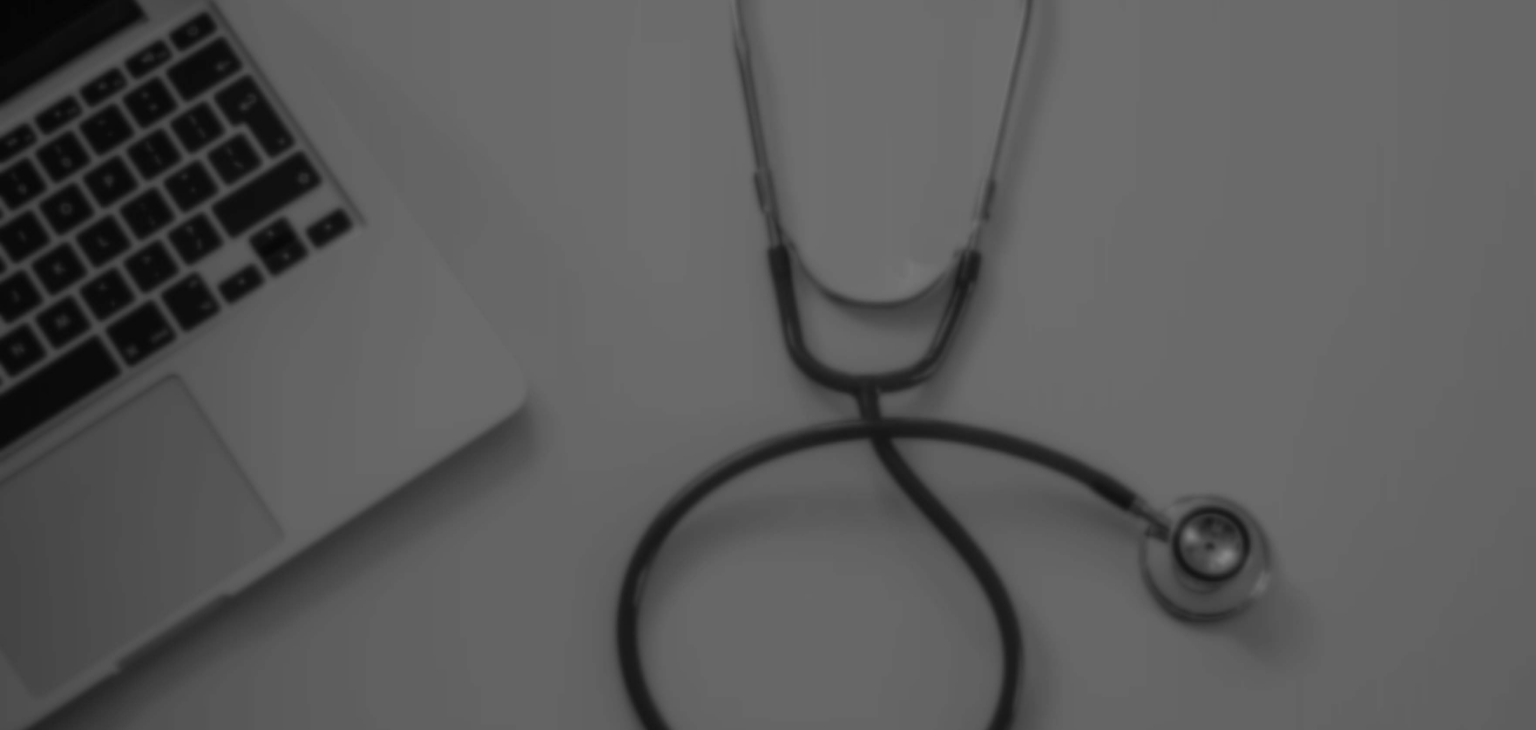 scroll, scrollTop: 0, scrollLeft: 0, axis: both 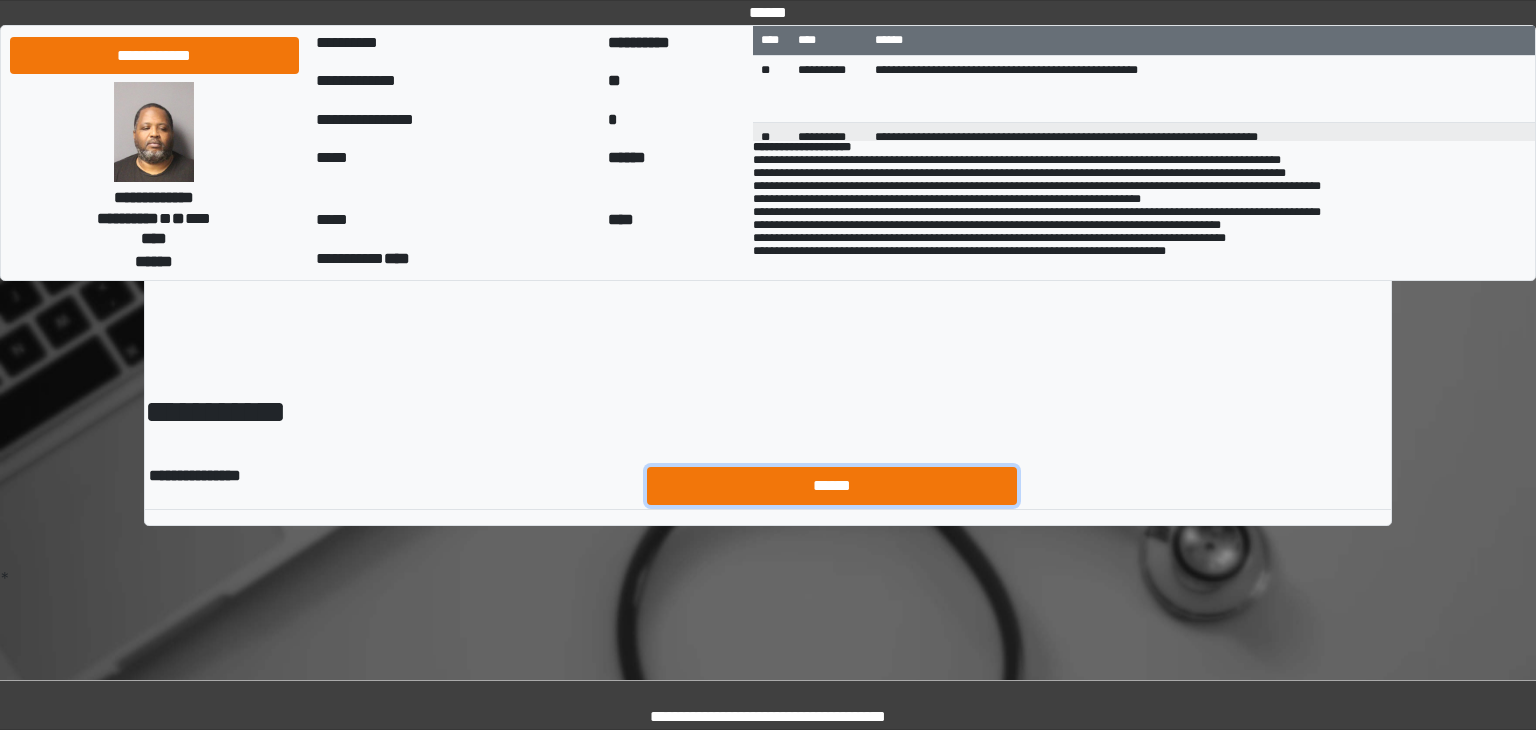 click on "******" at bounding box center [832, 486] 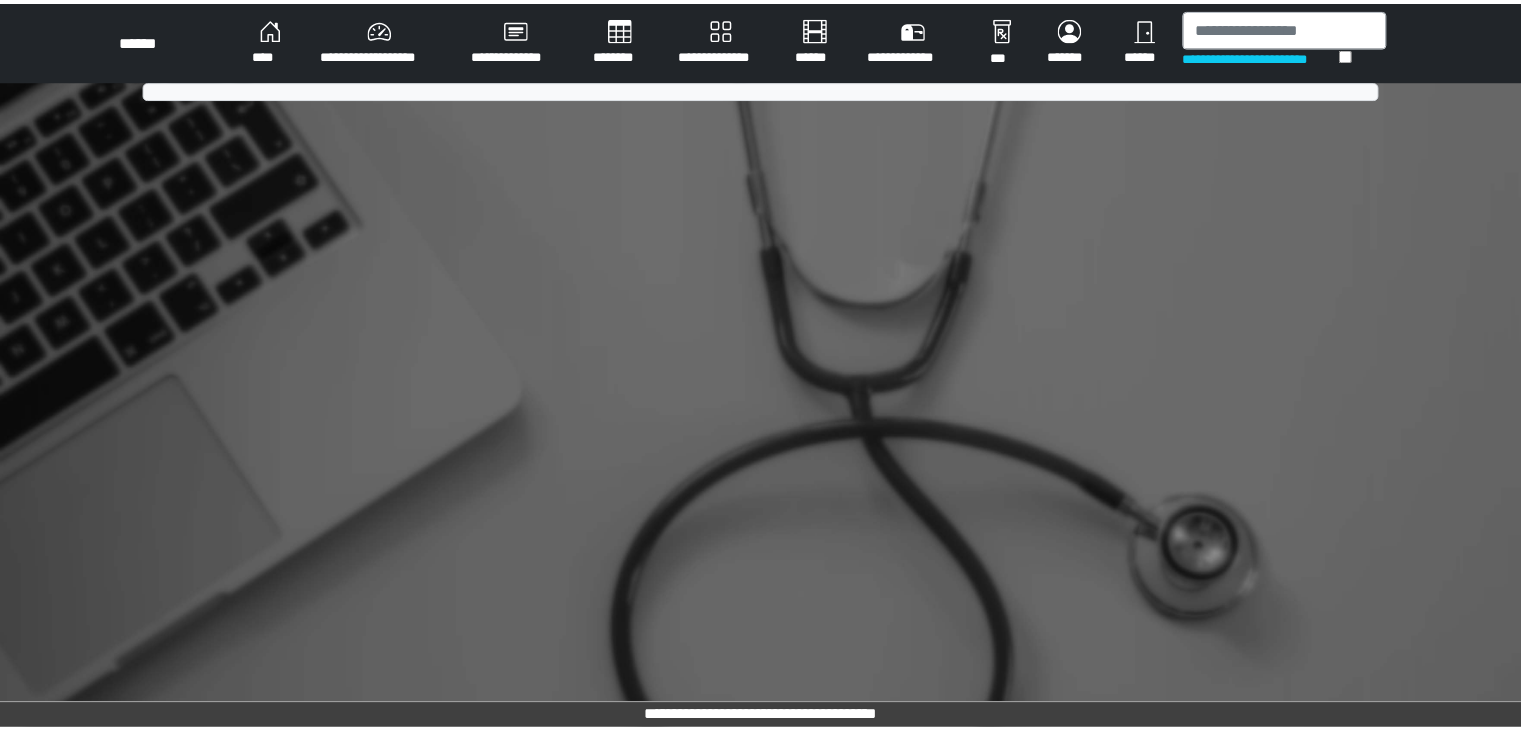 scroll, scrollTop: 0, scrollLeft: 0, axis: both 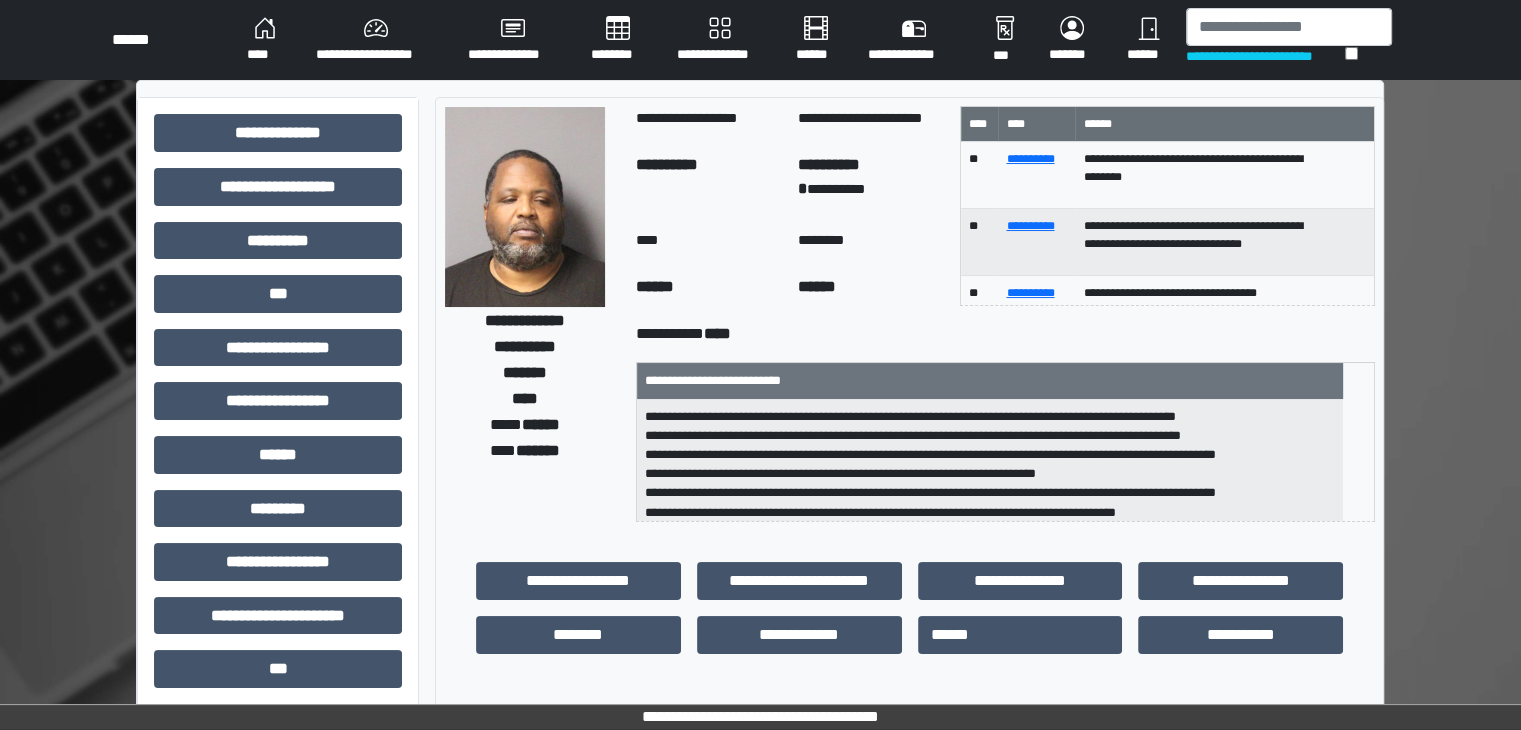 click on "****" at bounding box center (265, 40) 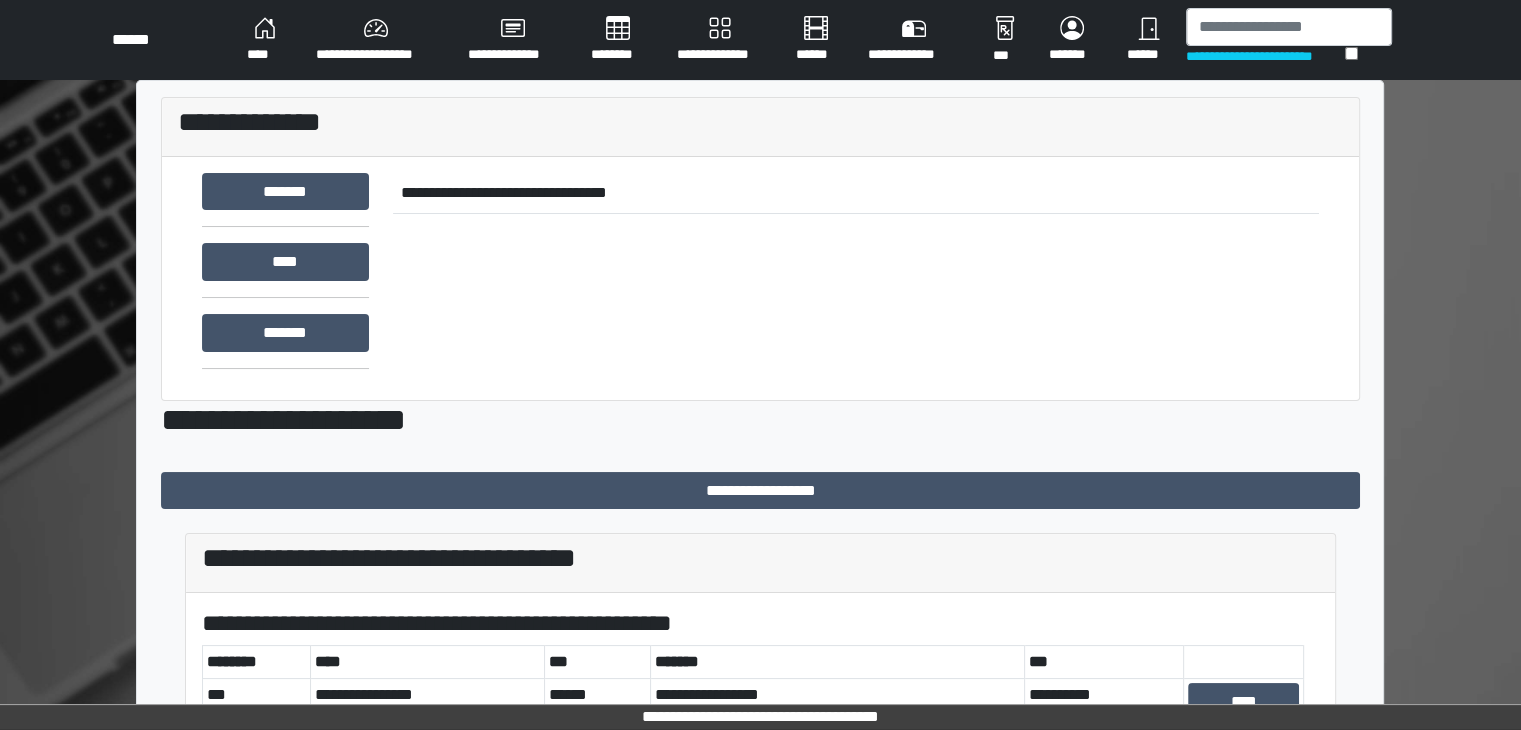 click on "******" at bounding box center [1148, 40] 